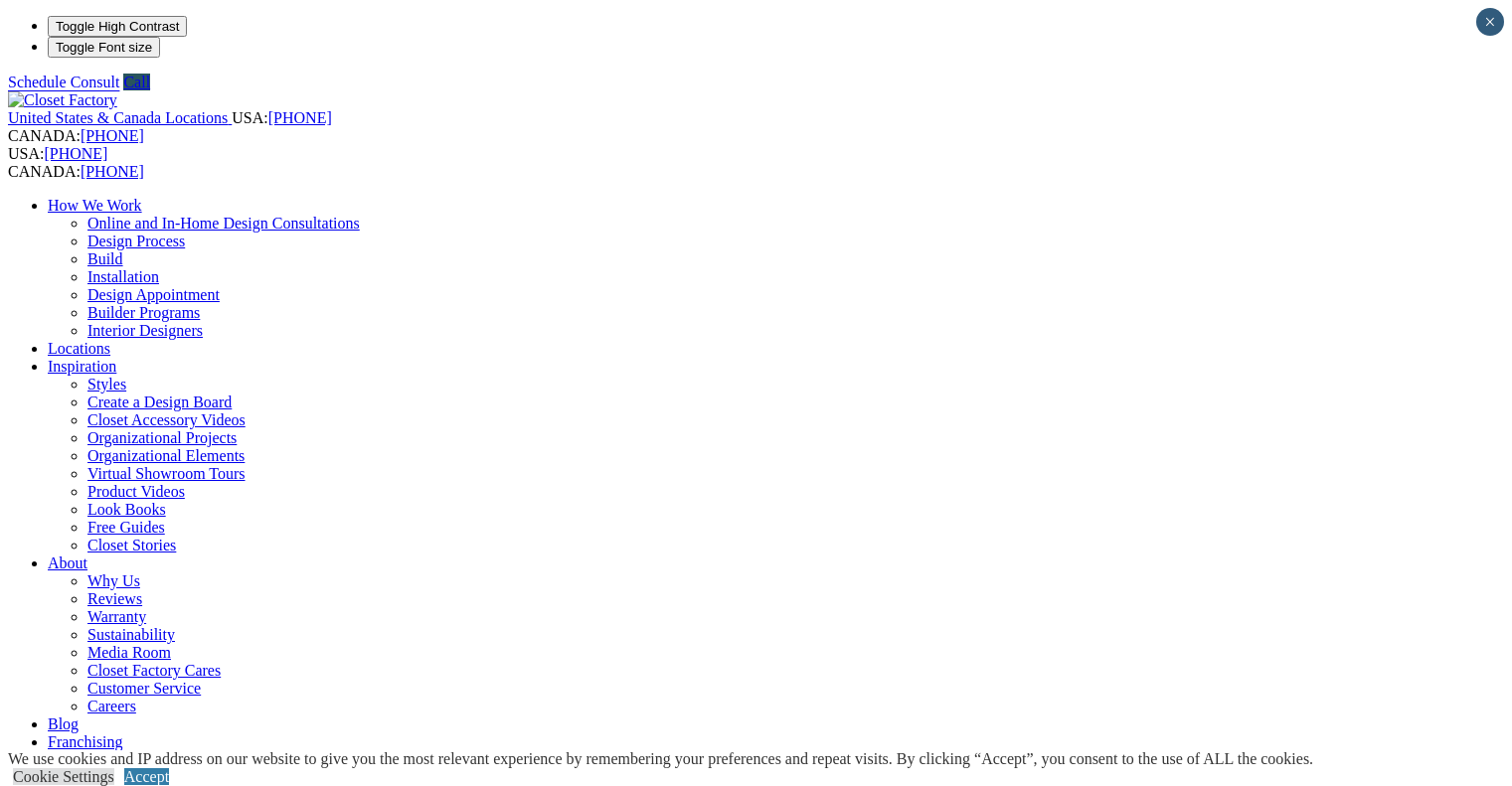 scroll, scrollTop: 0, scrollLeft: 0, axis: both 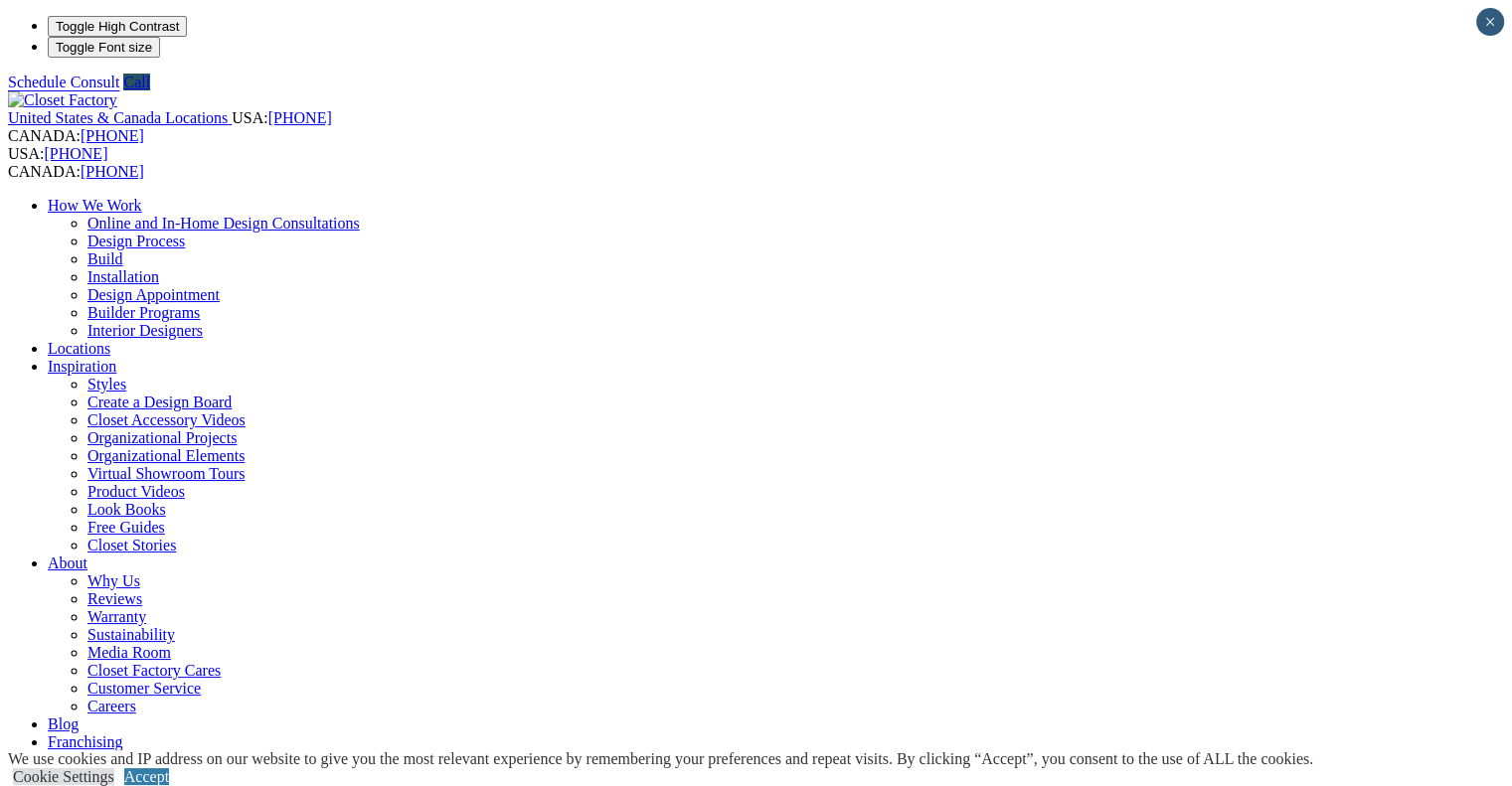 click at bounding box center [163, 1343] 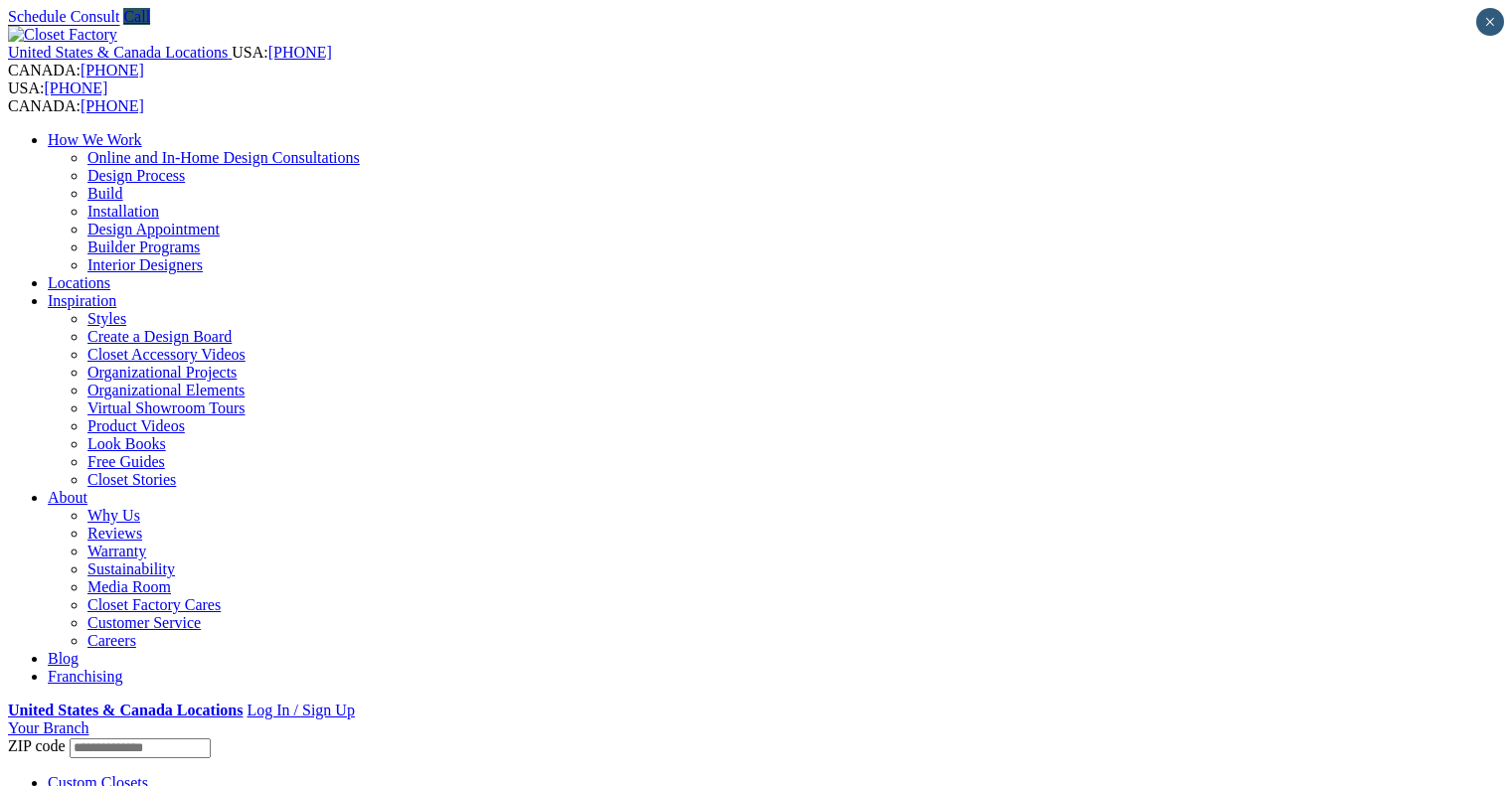 scroll, scrollTop: 0, scrollLeft: 0, axis: both 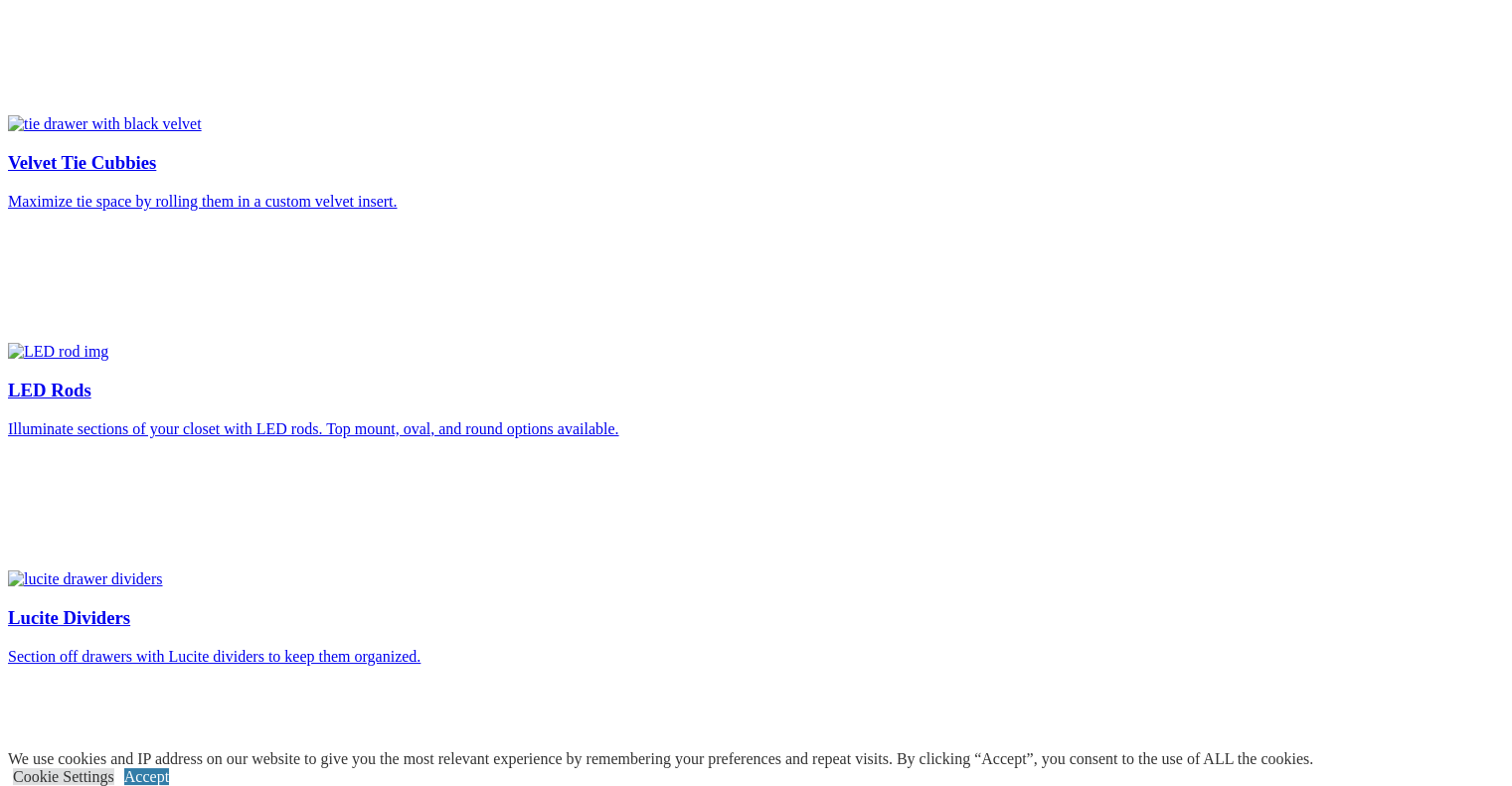click on "Custom Closets
Specializing in the design and install of custom closets for people like you who want a more organized life. Our closet designers collaborate with you ensuring your new system is entirely organized and stylish.
Walk-in and Reach-in Closet Design
Every project we design is a one-of-a-kind space based on your exact needs, style, and budget.
Boutique Style Dressing Rooms
We collaborate to bring your vision to life by fusing form and function to create the art of organization.
Custom Closets
We specialize in designing custom closets for people like you who want a more organized life.
Walk-in and Reach-in Closet Design
Every project we design is a one-of-a-kind space based on your exact needs, style, and budget.
Boutique Style Dressing Rooms
We collaborate to bring your vision to life by fusing form and function to create the art of organization.
Custom Closets
We specialize in designing custom closets for people like you who want a more organized life.
Previous Slide" at bounding box center (756, 20461) 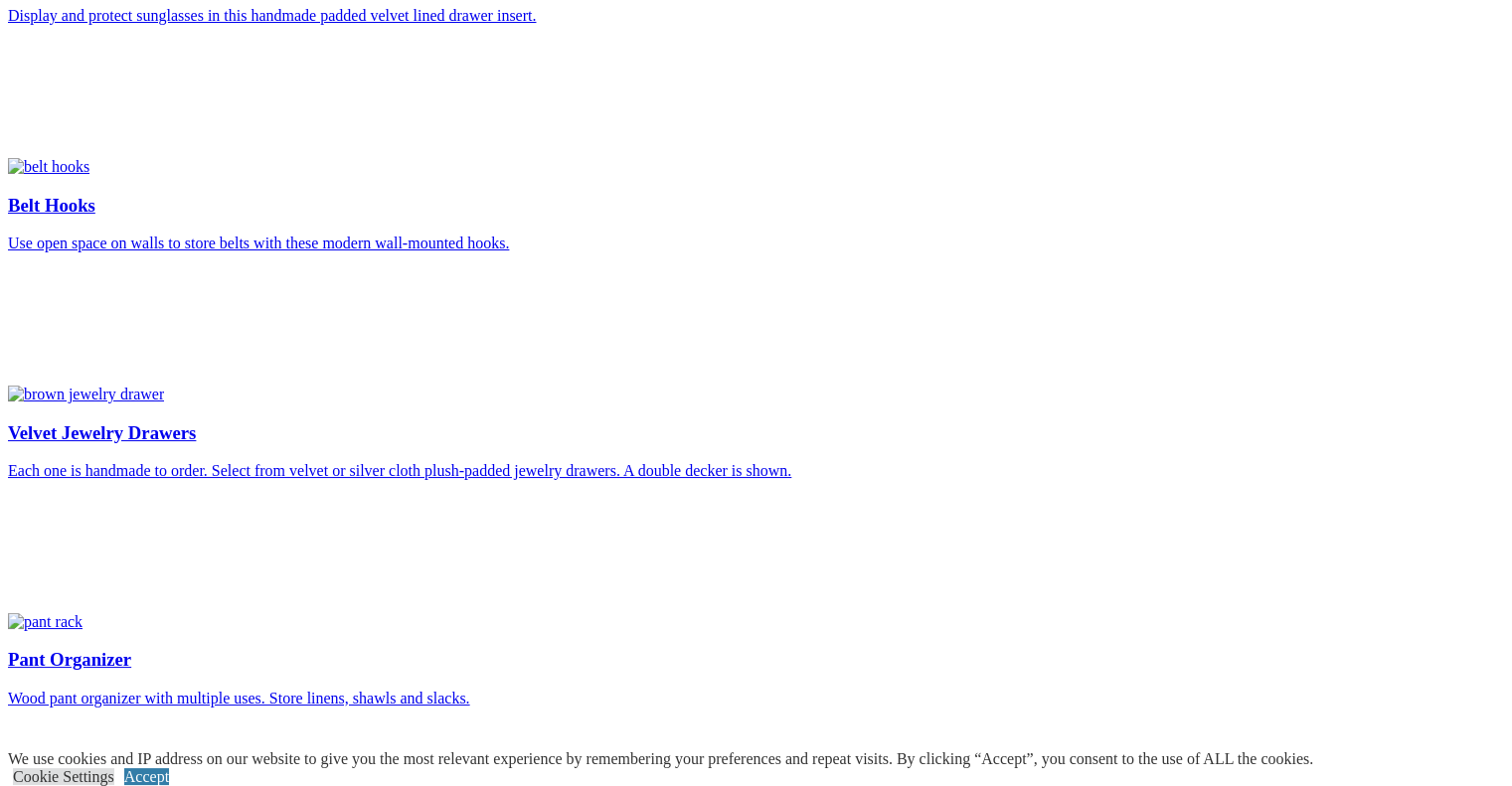 scroll, scrollTop: 6379, scrollLeft: 0, axis: vertical 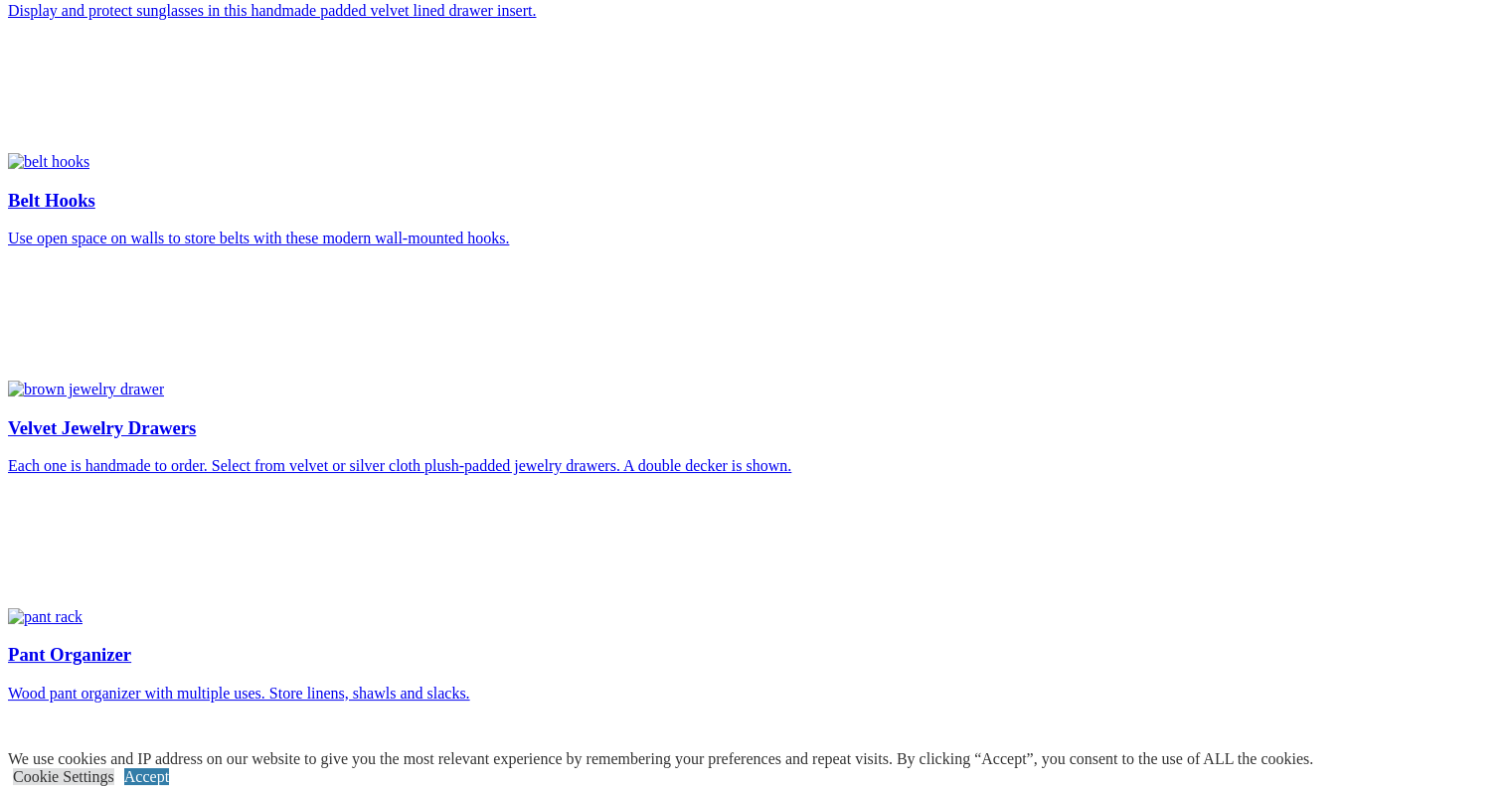 click on "Accept" at bounding box center [146, 776] 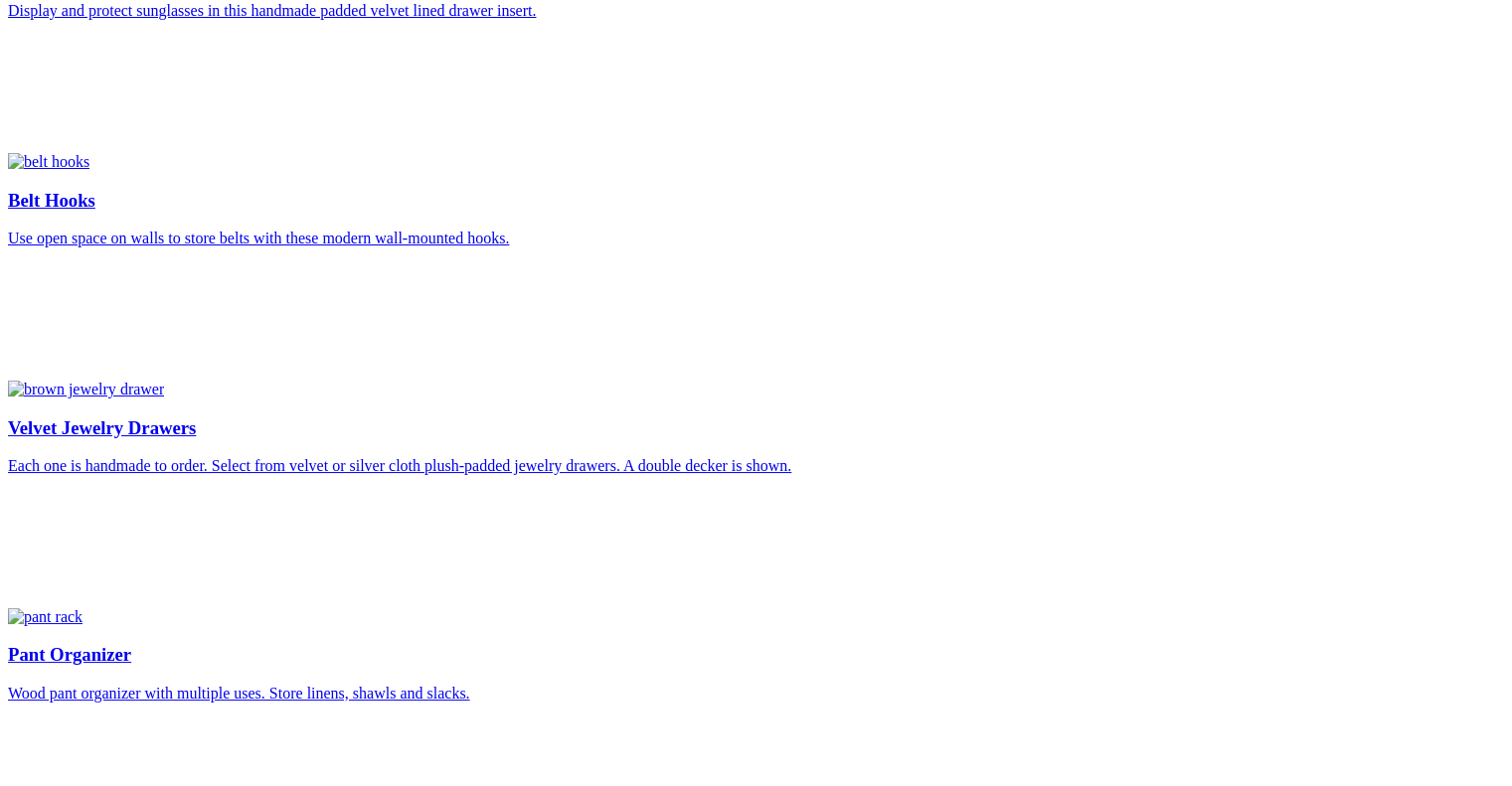 click on "How We Work" at bounding box center [94, -6175] 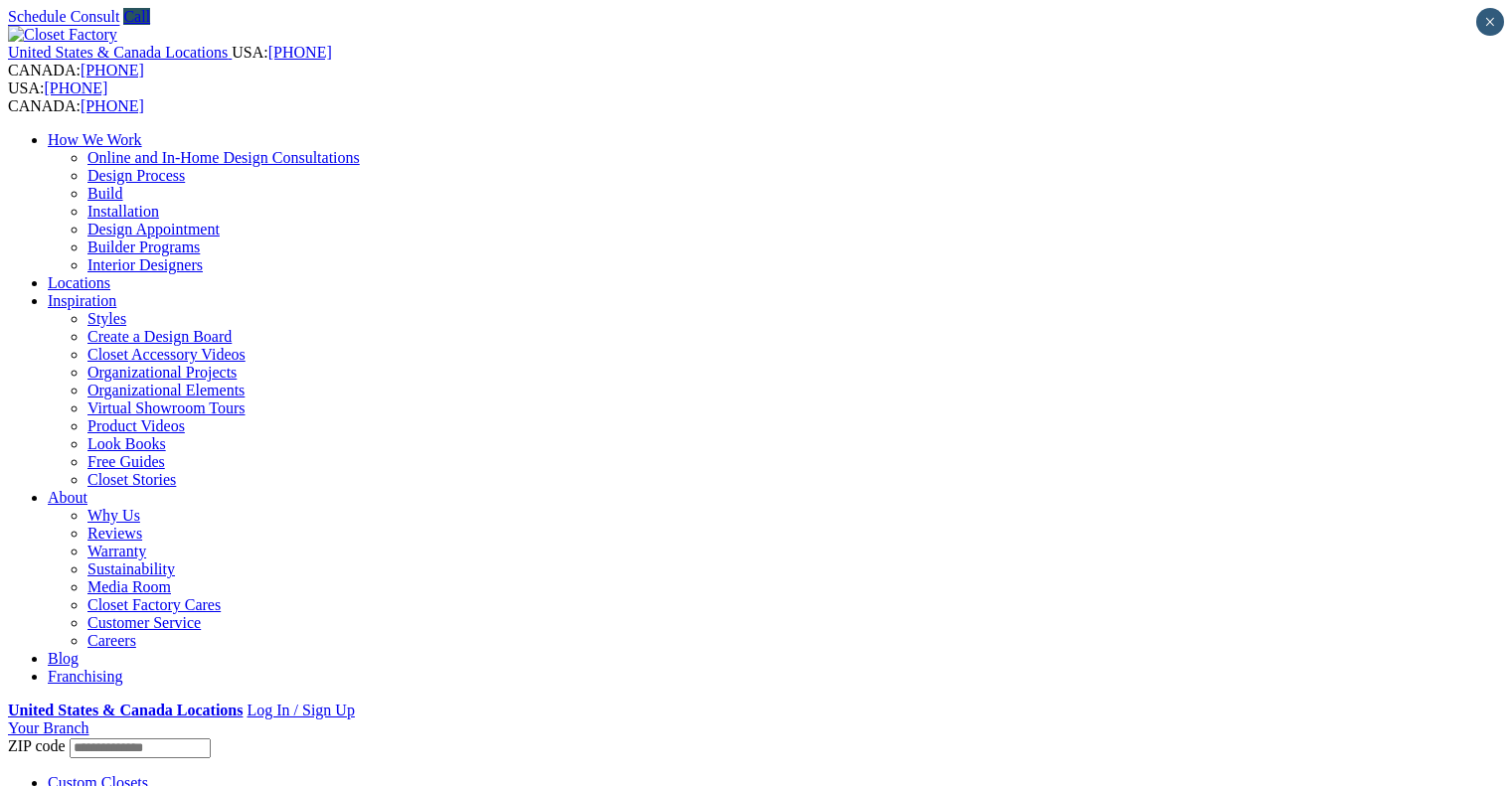 scroll, scrollTop: 0, scrollLeft: 0, axis: both 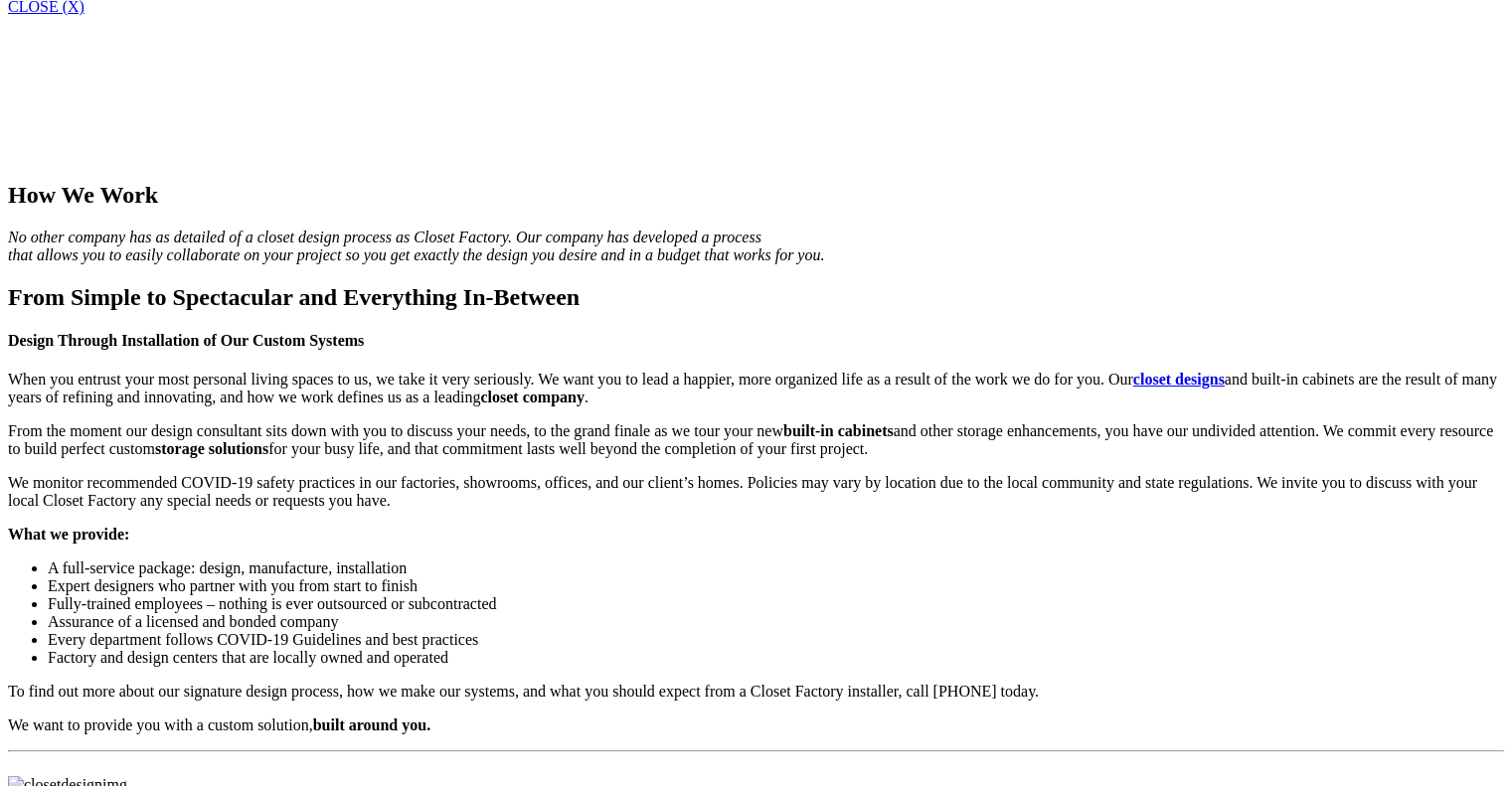 click on "View" at bounding box center (25, 895) 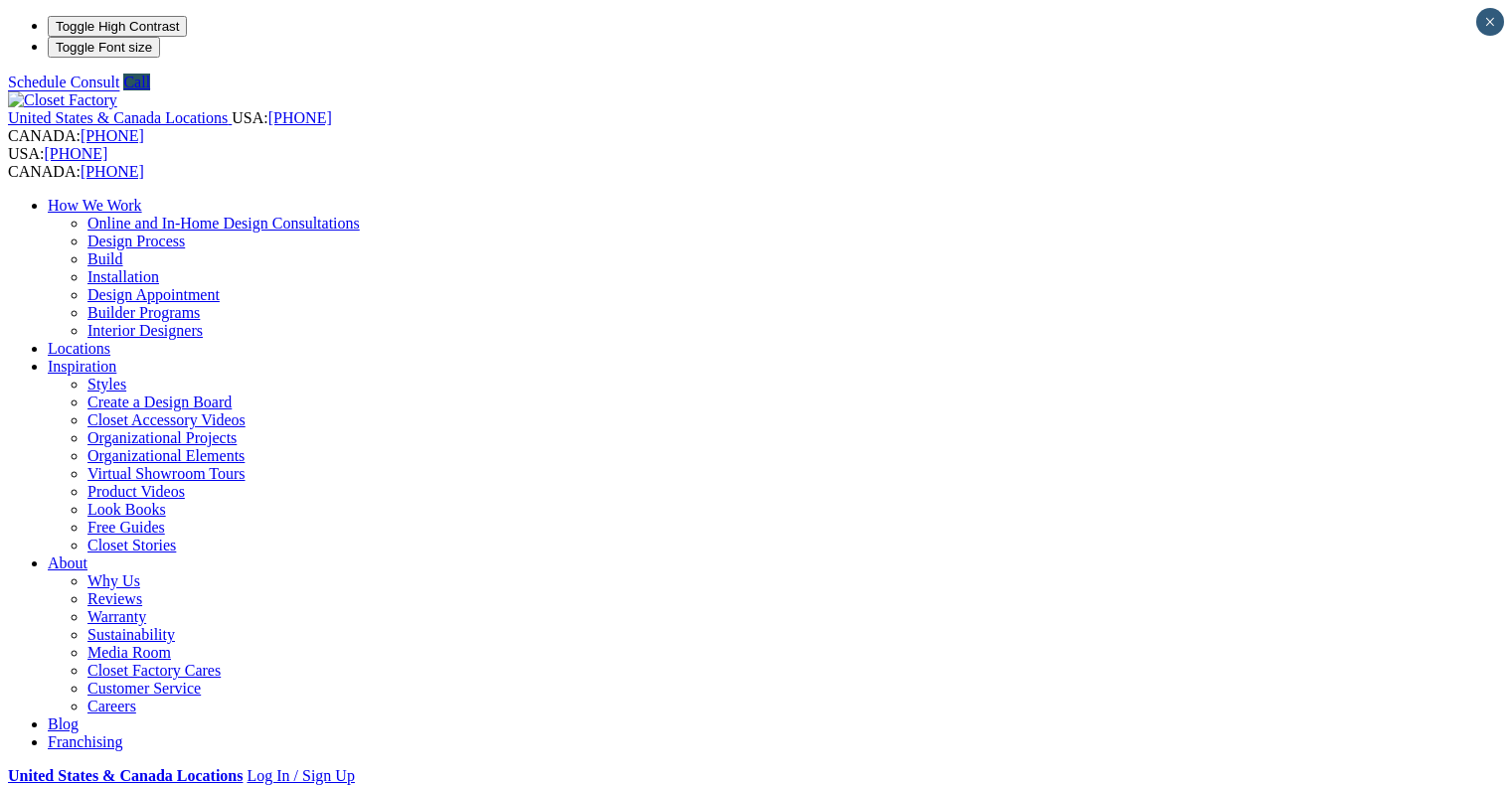 scroll, scrollTop: 0, scrollLeft: 0, axis: both 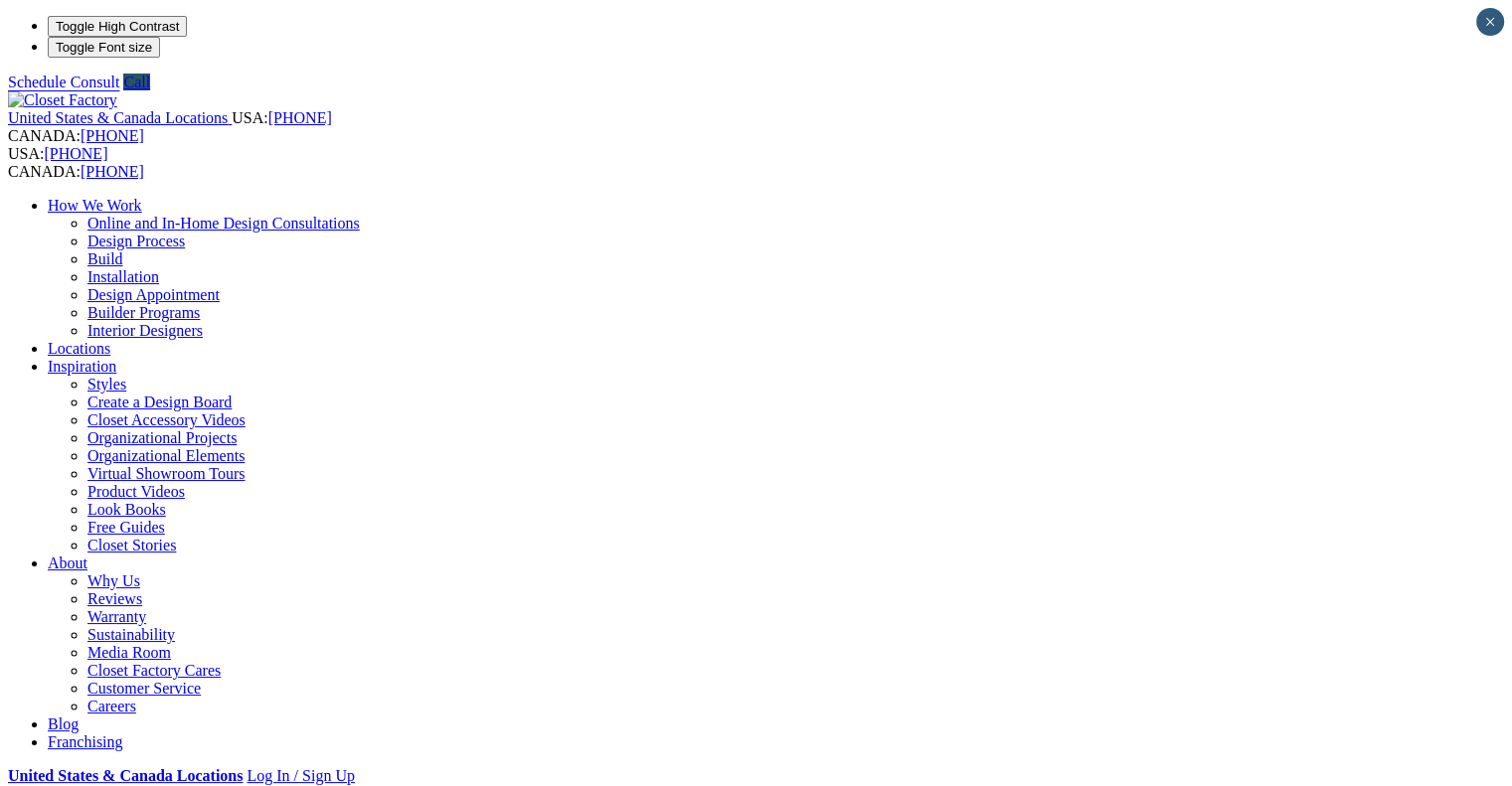 click on "Your Branch
Chicago North
ZIP code
*" at bounding box center (756, 794) 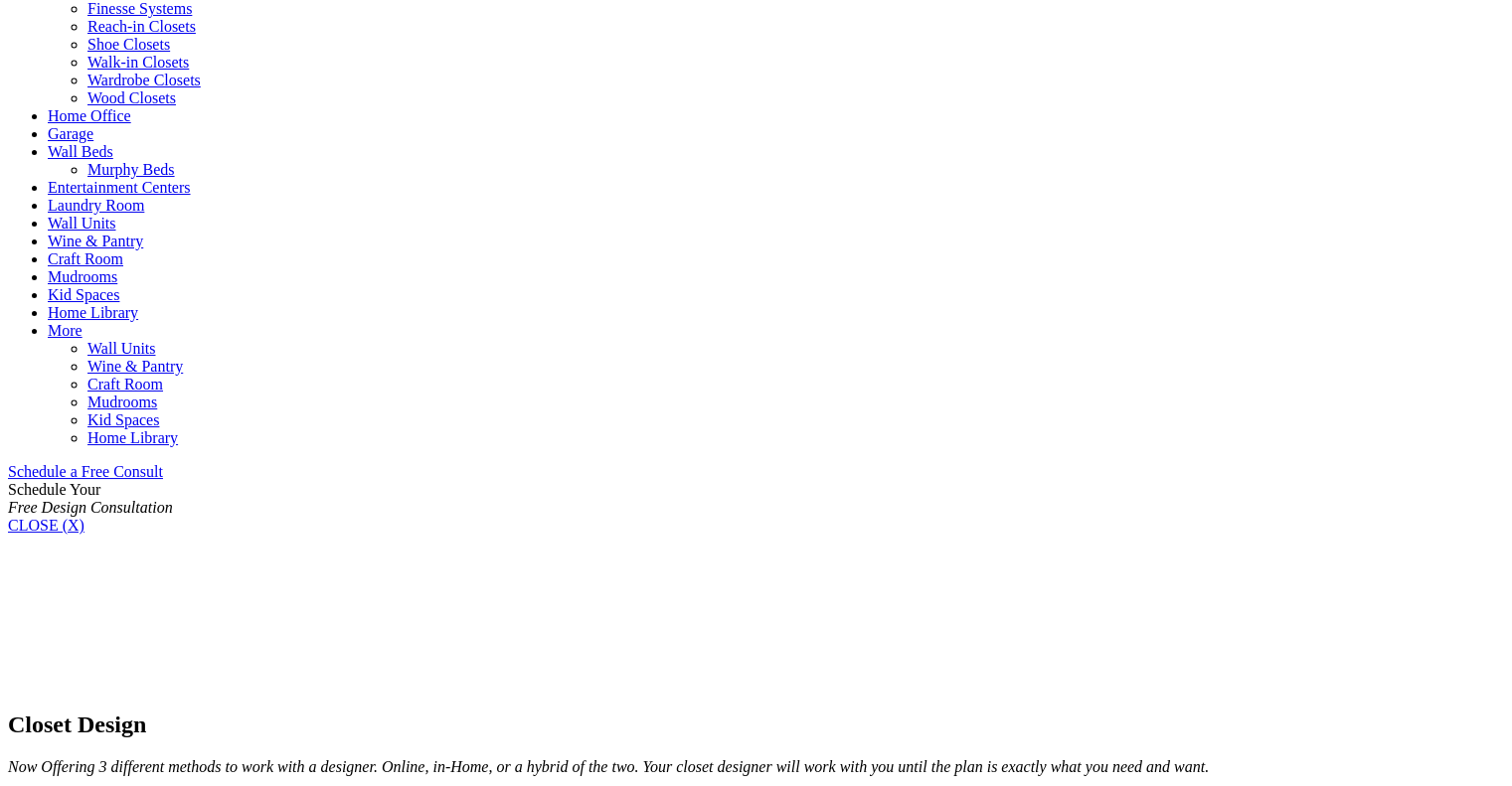 scroll, scrollTop: 873, scrollLeft: 0, axis: vertical 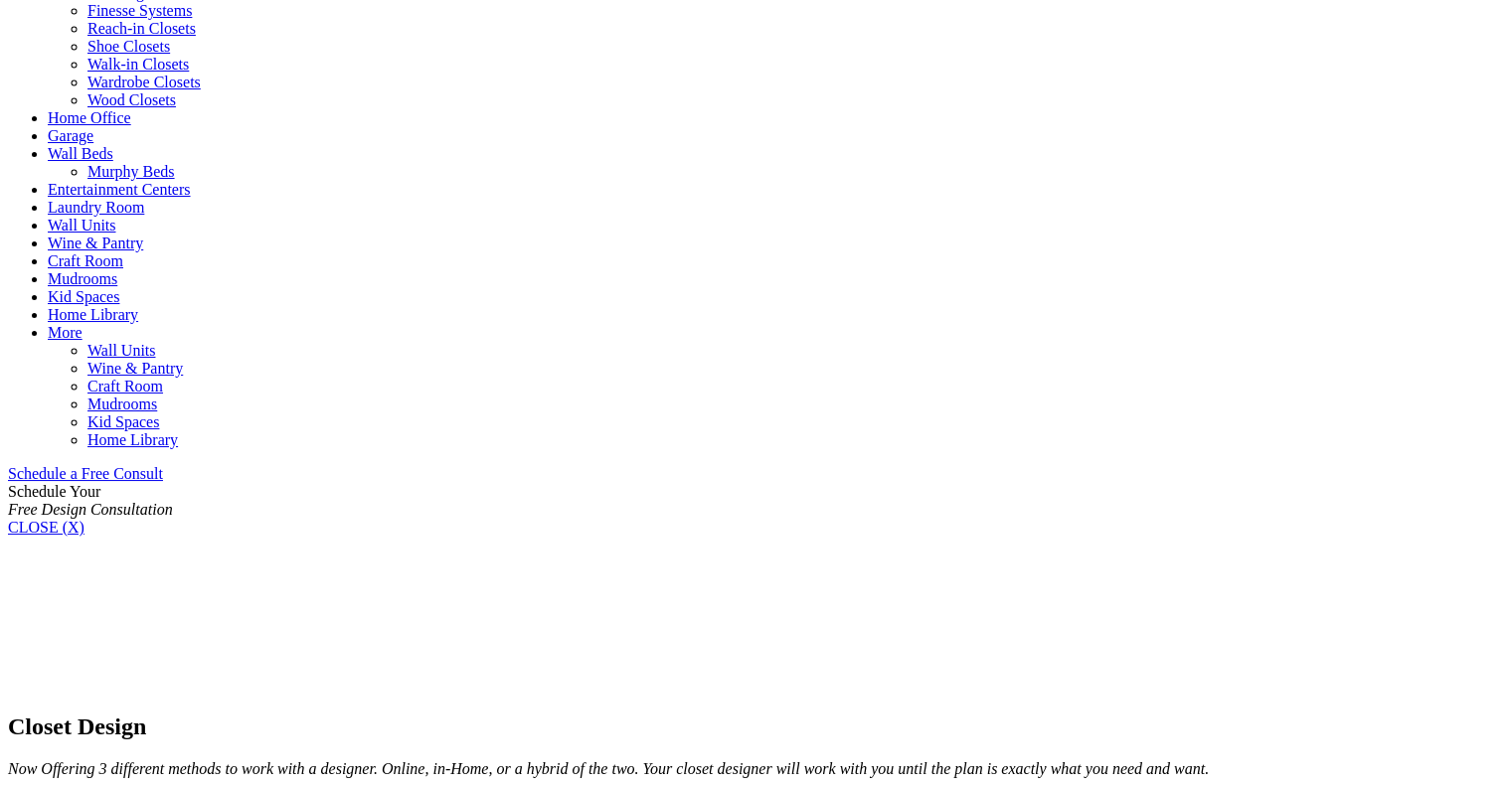 click on "More" at bounding box center (65, 332) 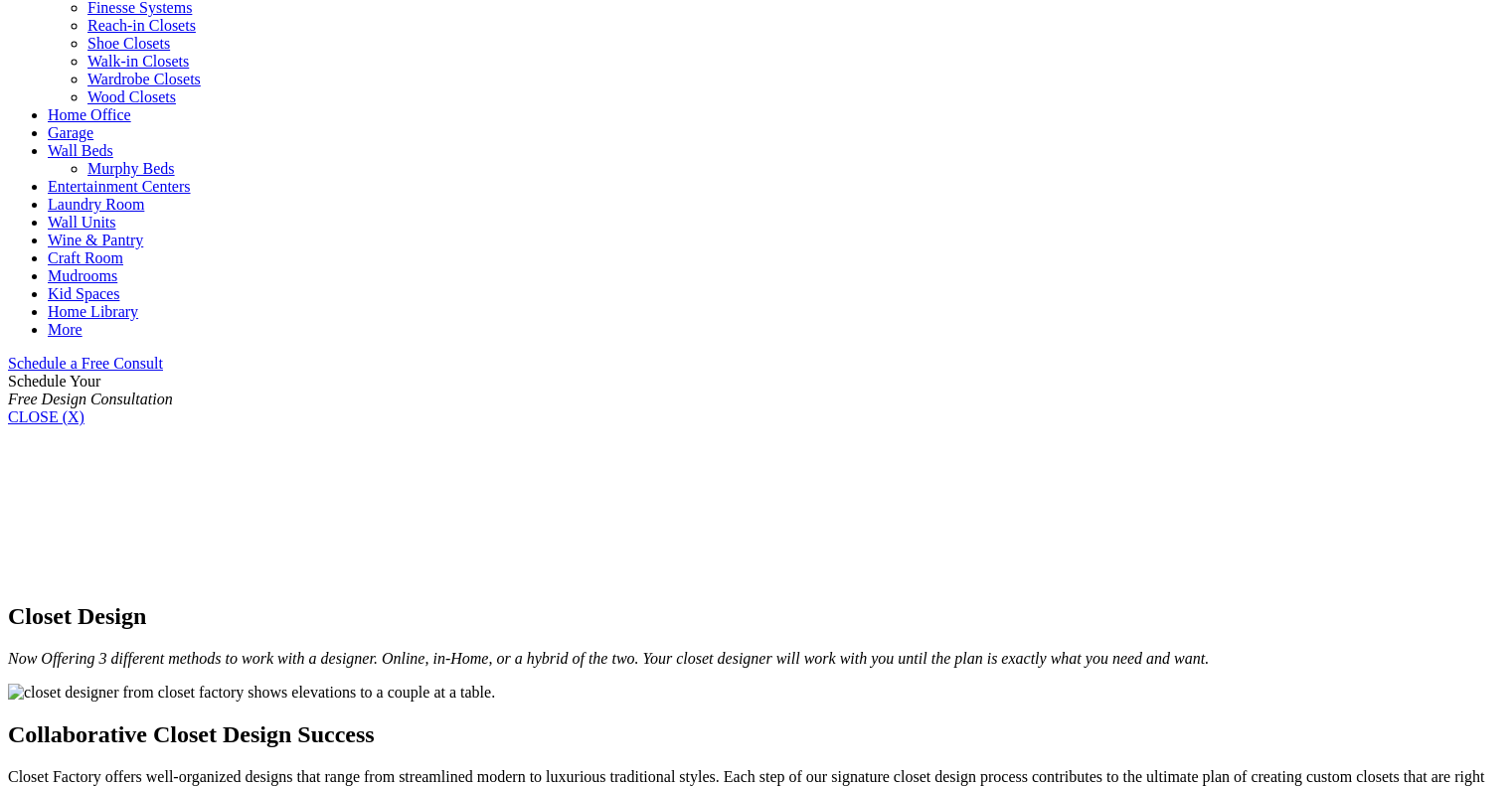 click on "More" at bounding box center [65, 329] 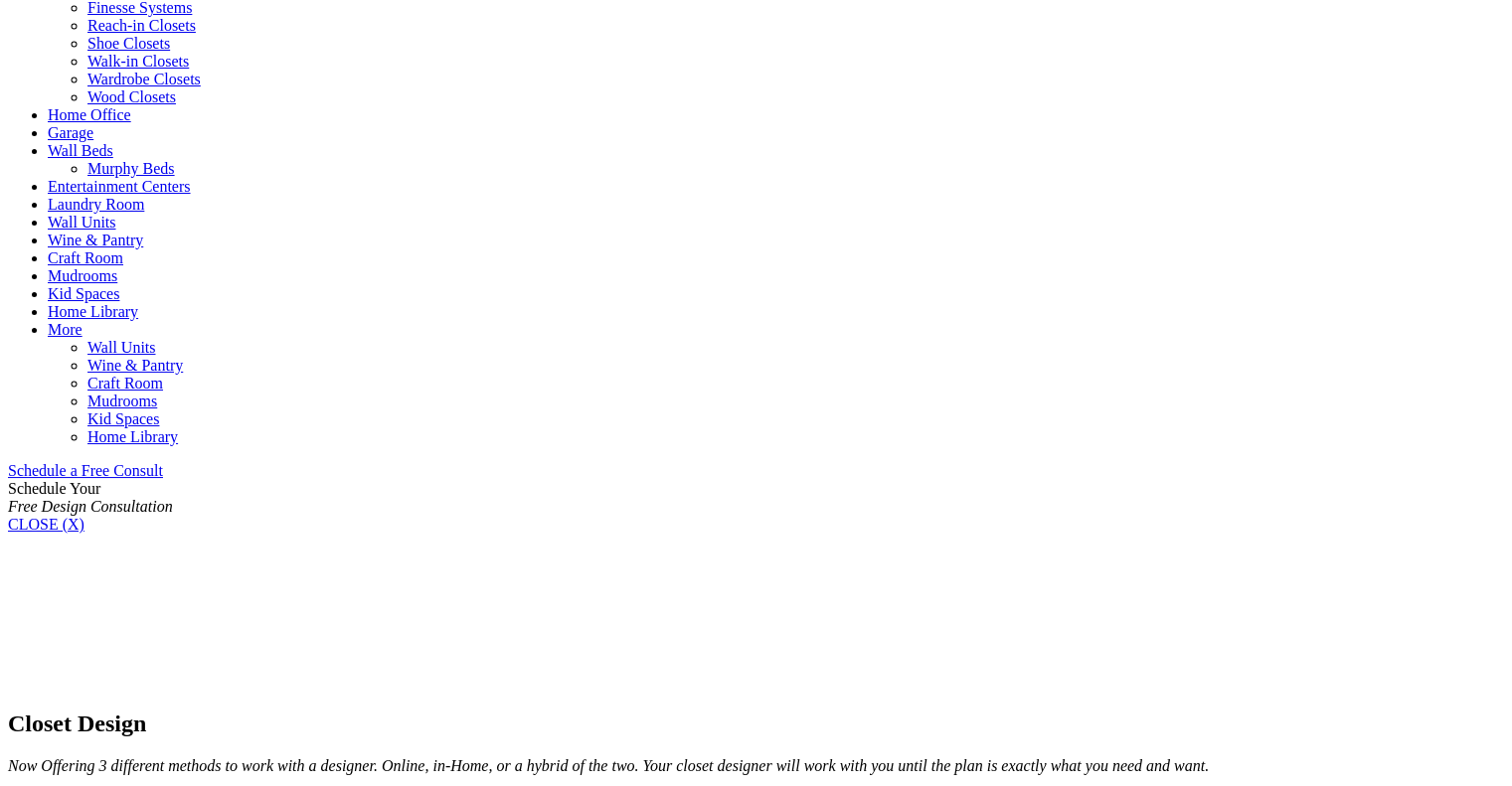 click on "Wine & Pantry" at bounding box center [135, 365] 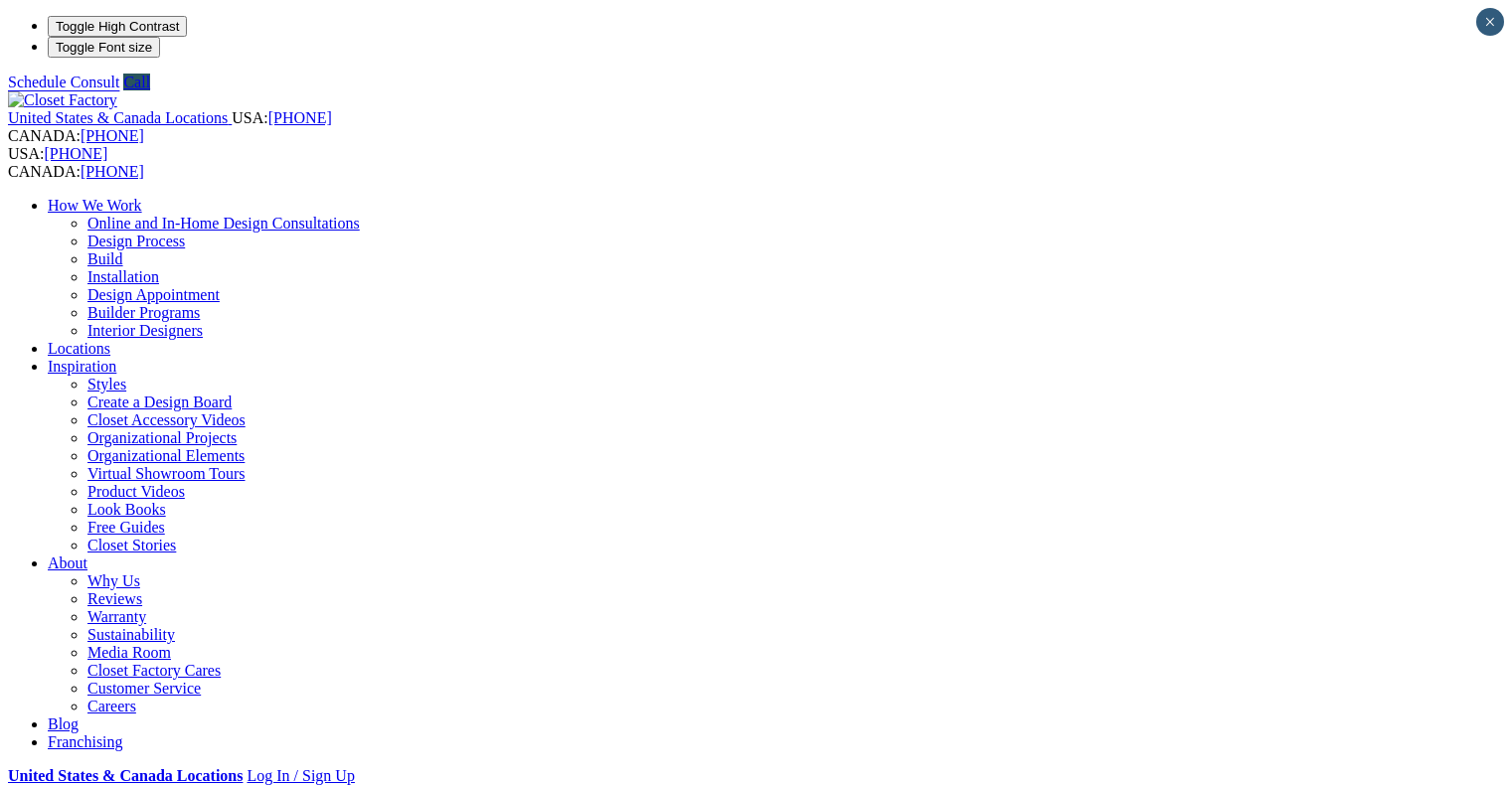scroll, scrollTop: 0, scrollLeft: 0, axis: both 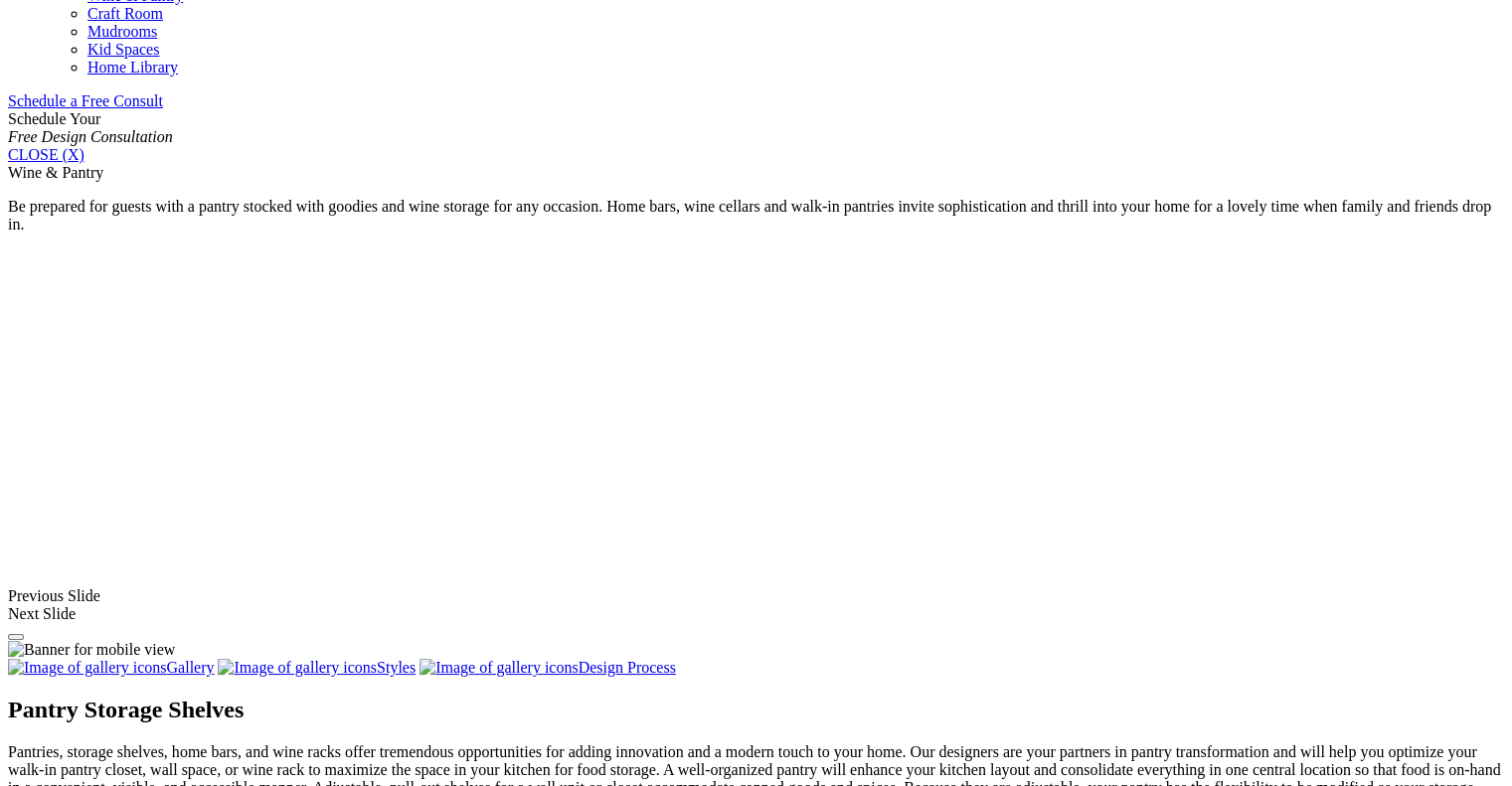 click on "Pantry Closets" at bounding box center (93, 1375) 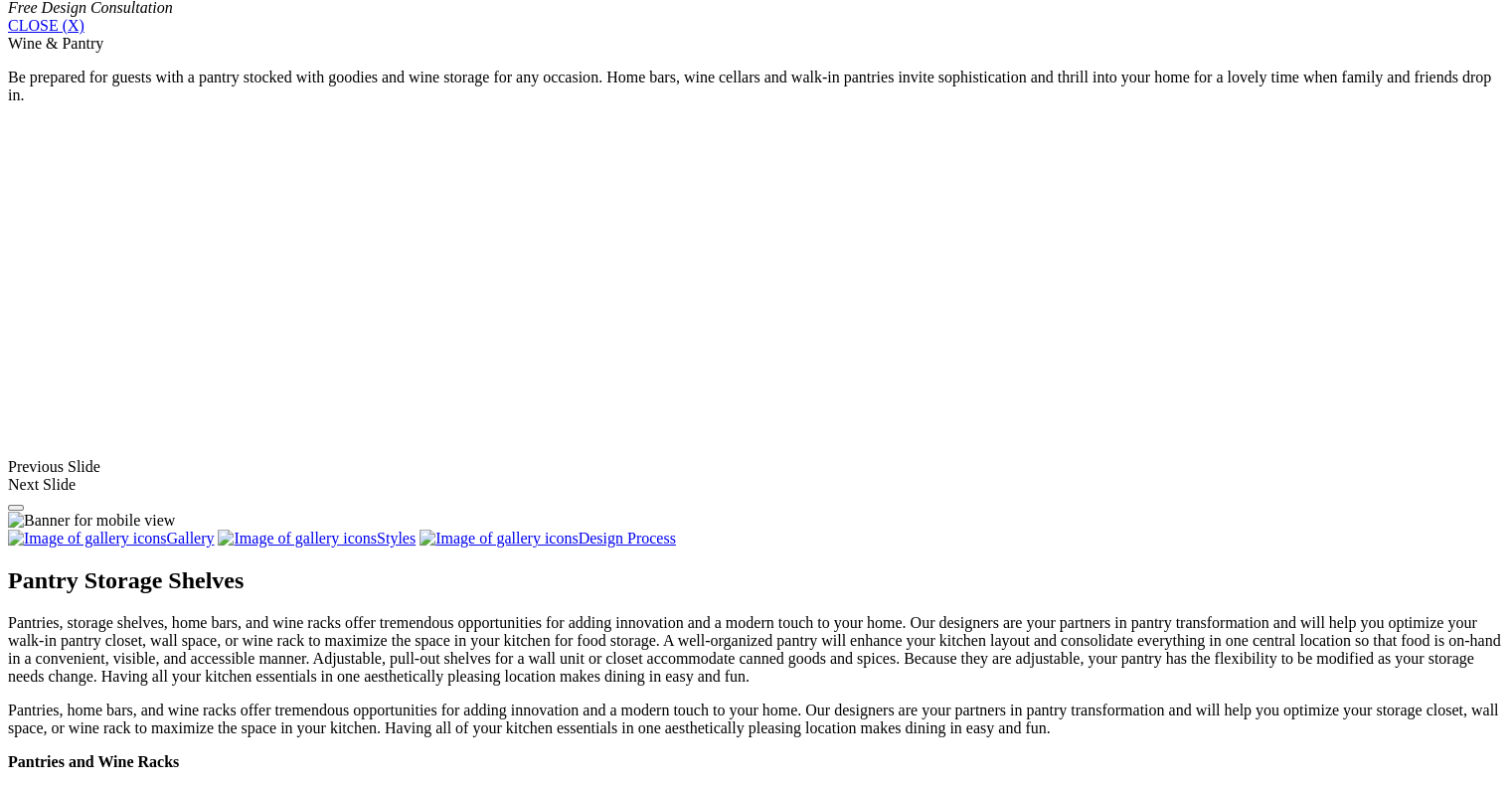 scroll, scrollTop: 1375, scrollLeft: 0, axis: vertical 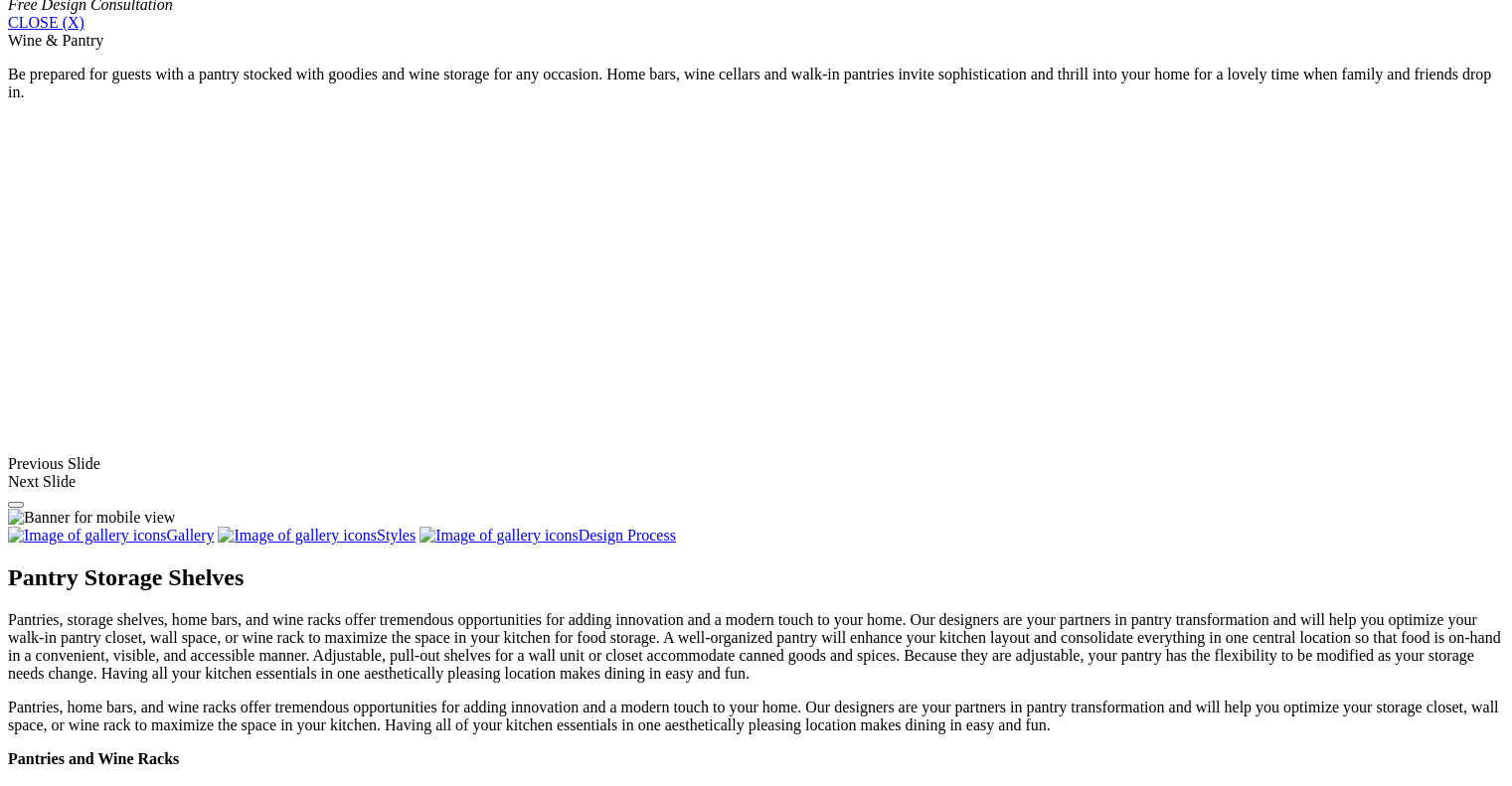 click at bounding box center [380, 1388] 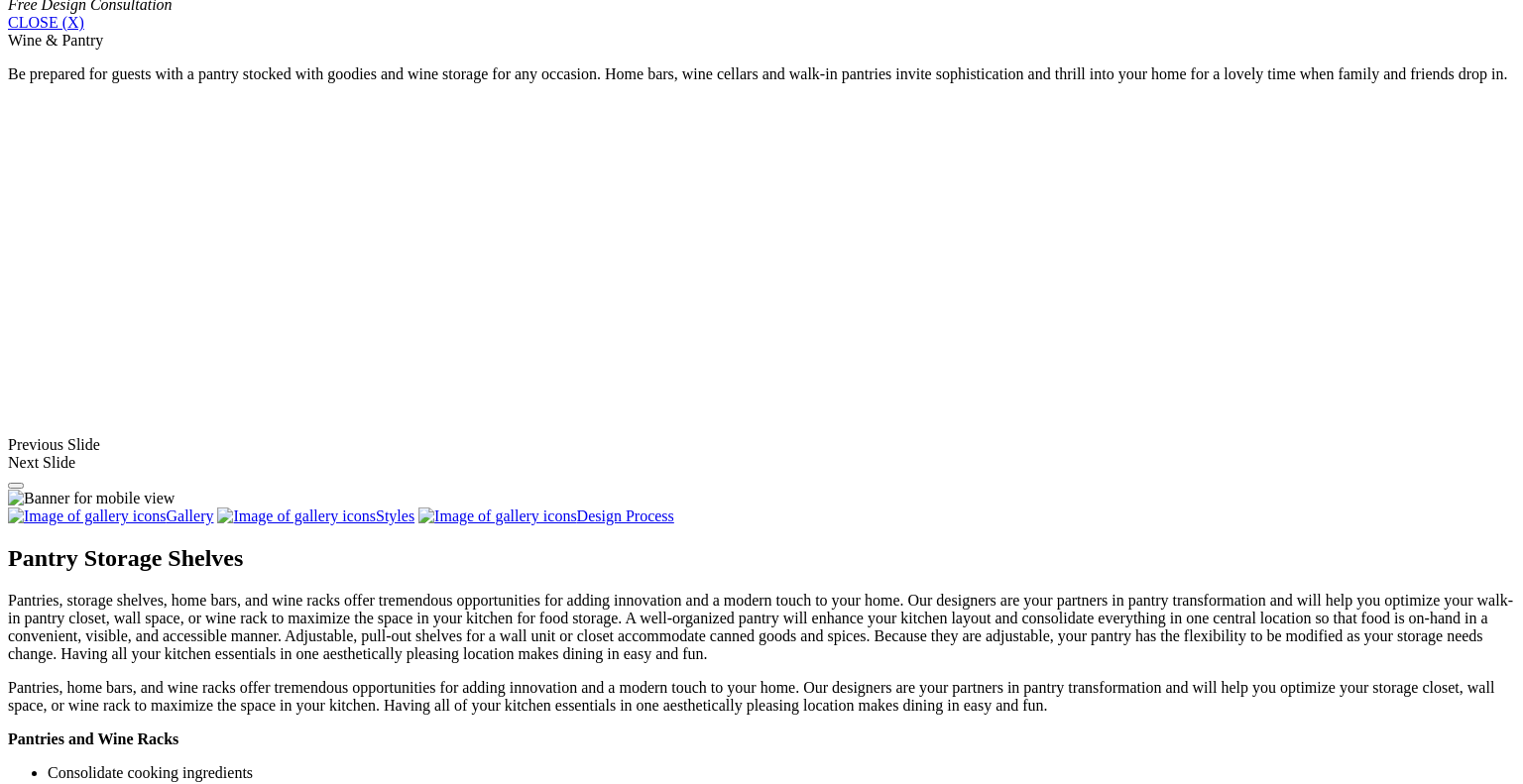 click at bounding box center (8, 37689) 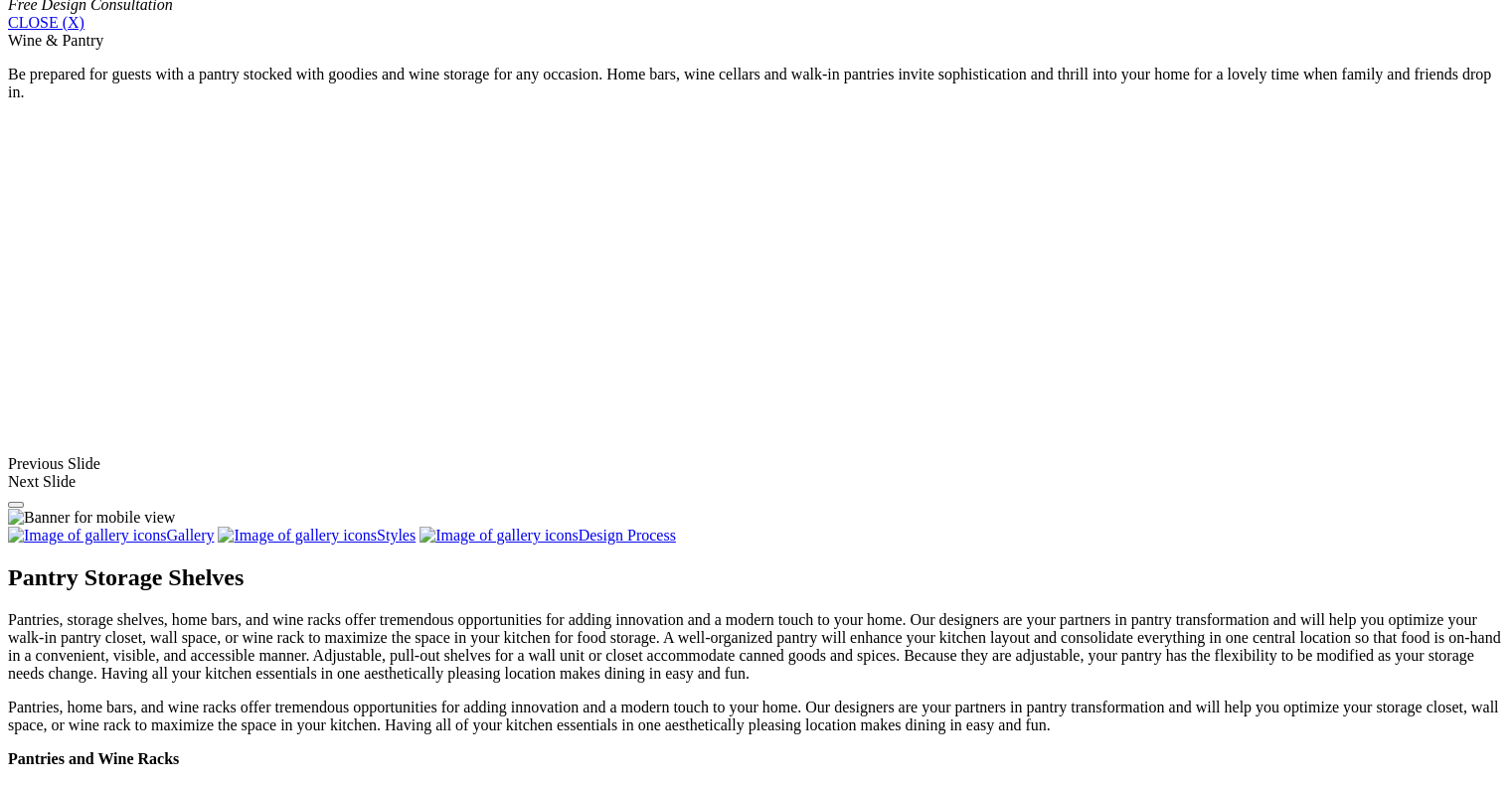 click at bounding box center [380, 1388] 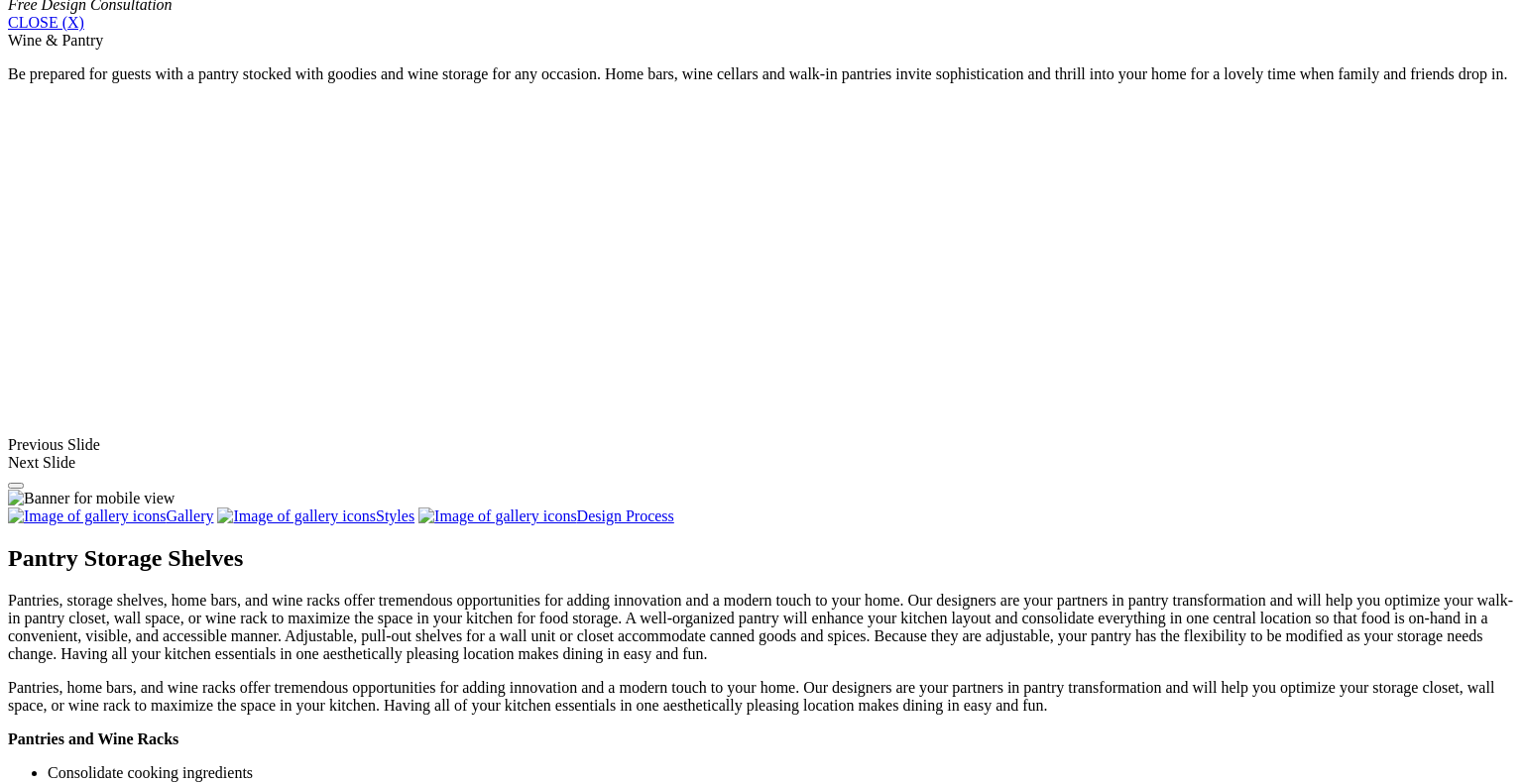 click at bounding box center (8, 37689) 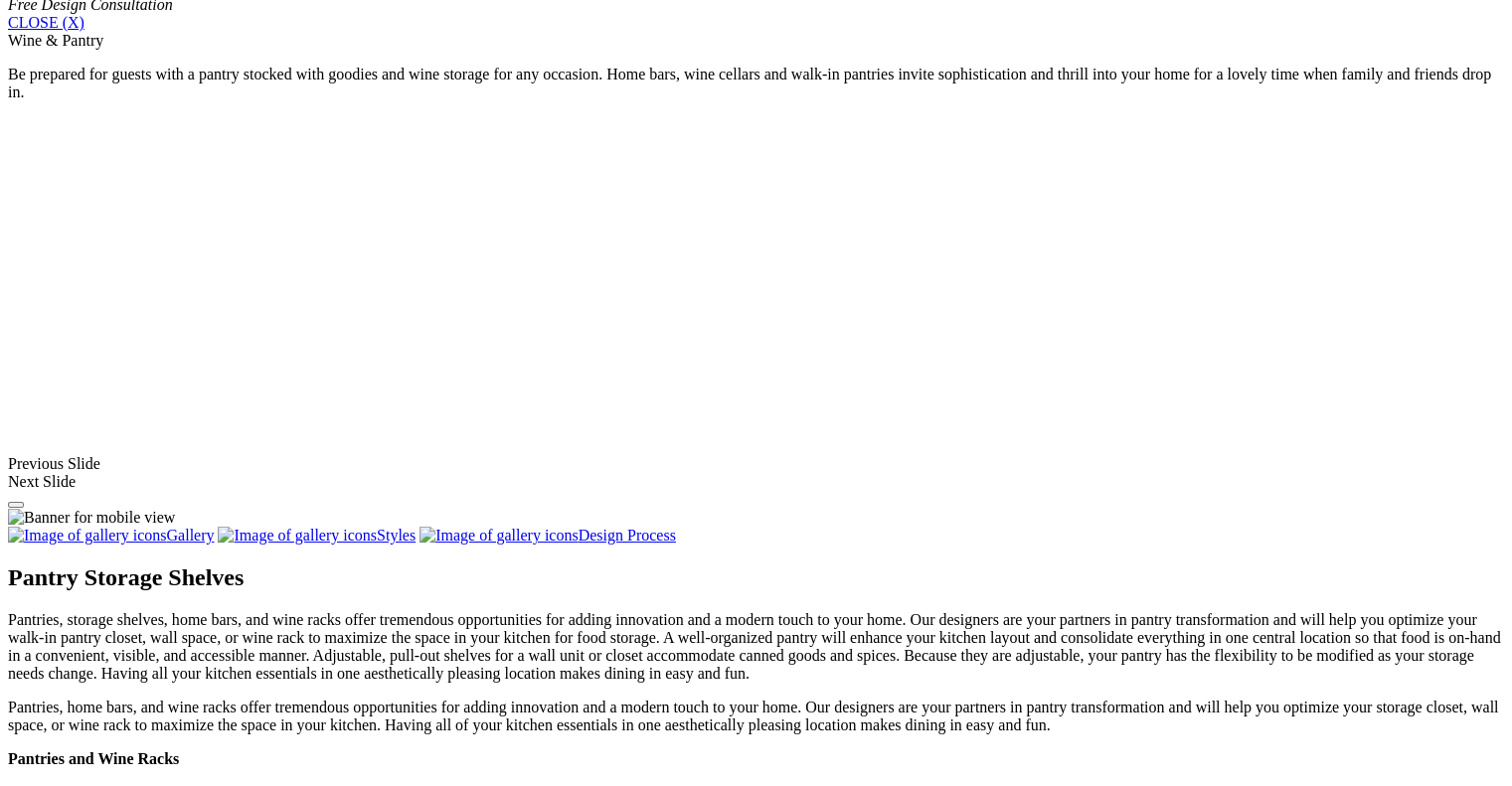 click on "Your Branch
Chicago North
ZIP code
*" at bounding box center [756, -581] 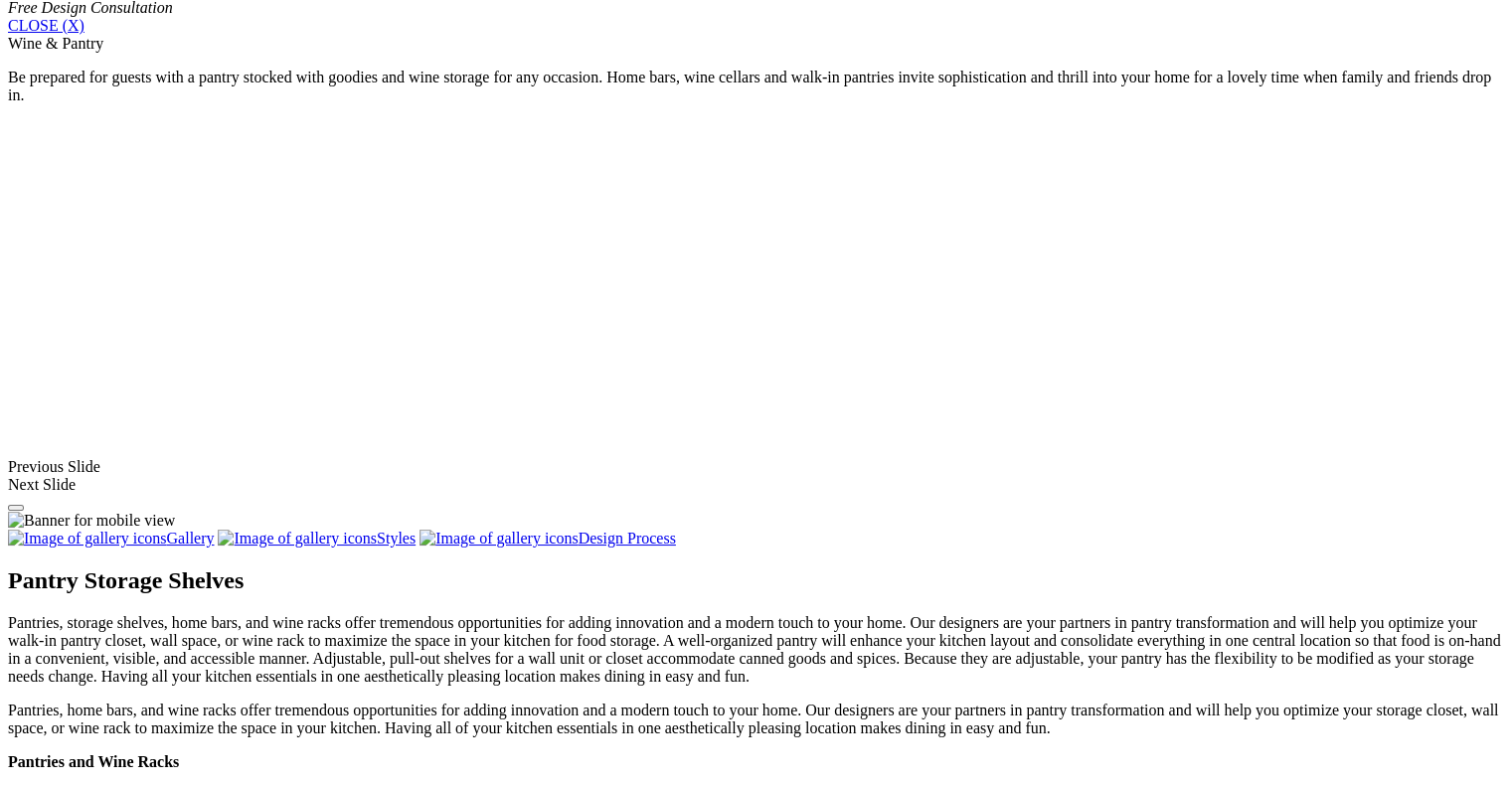 type on "*****" 